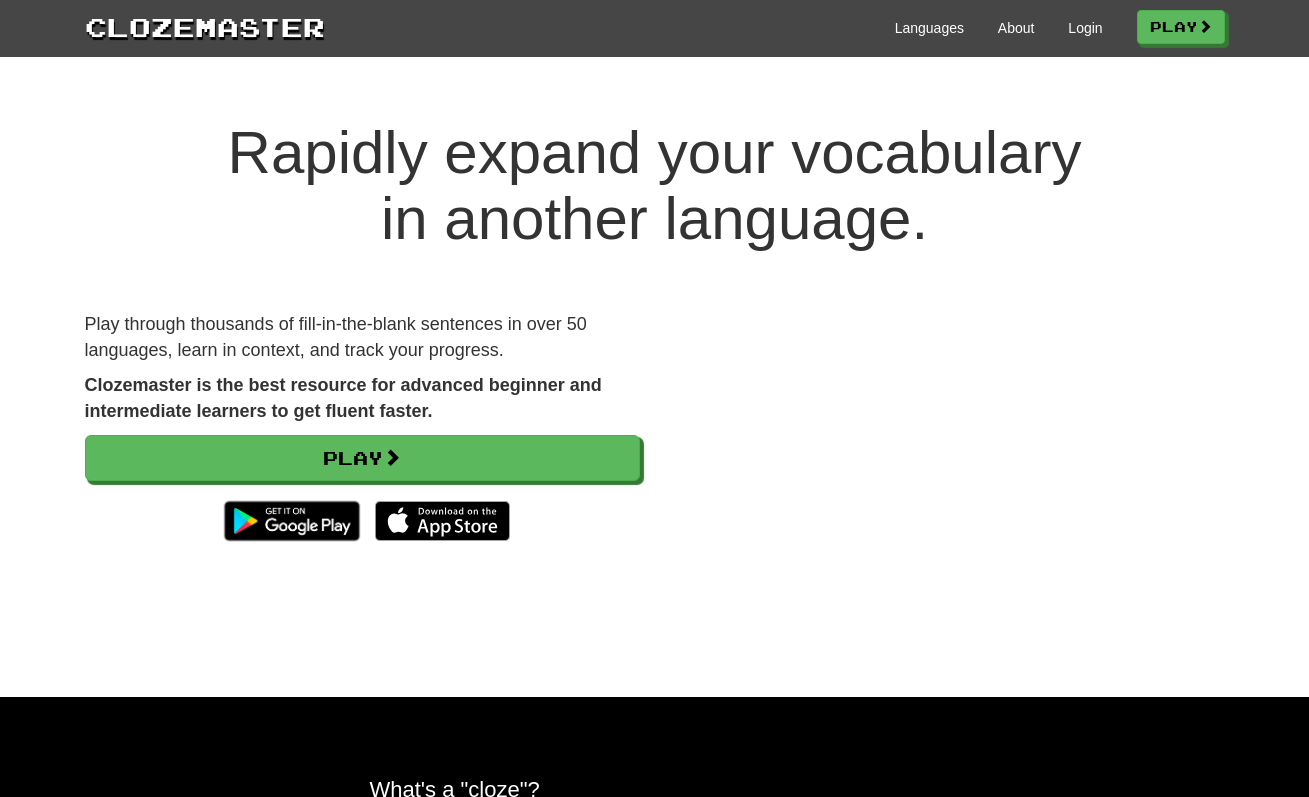 scroll, scrollTop: 0, scrollLeft: 0, axis: both 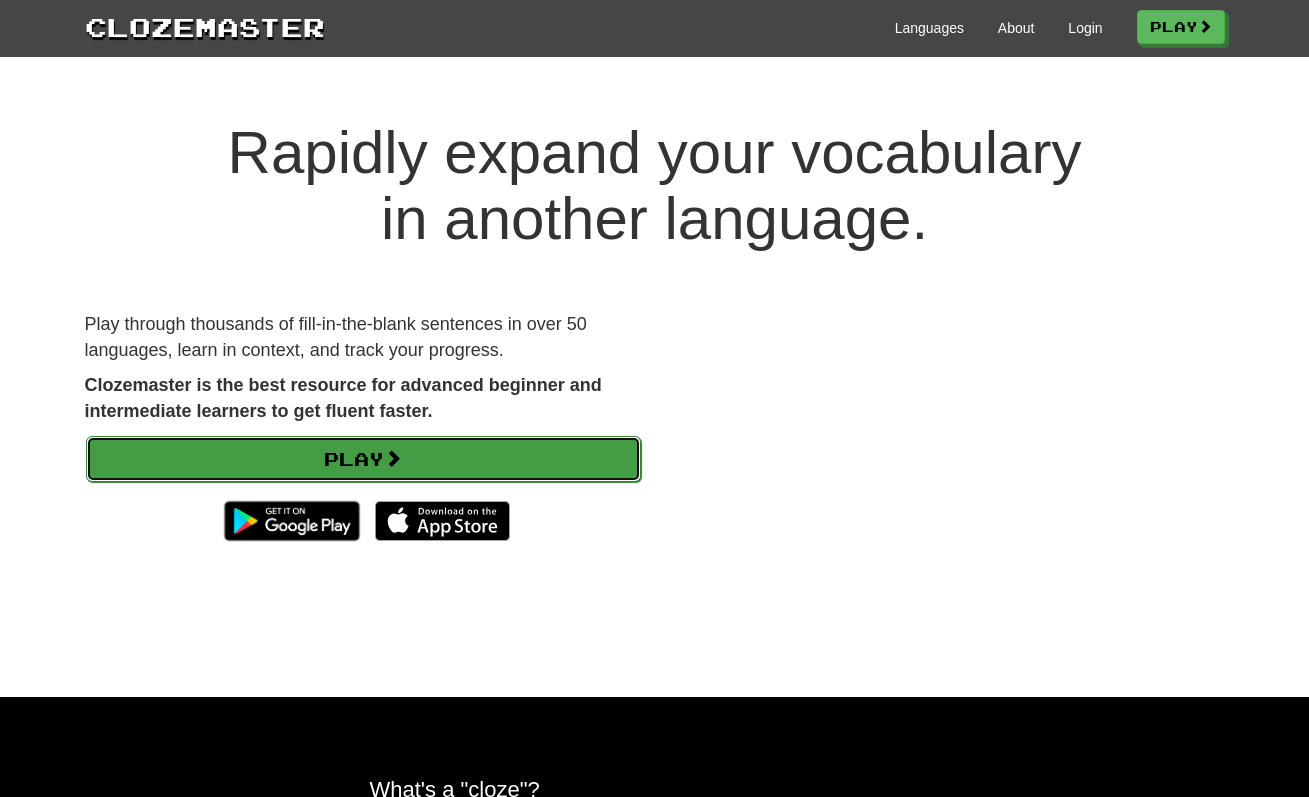 click on "Play" at bounding box center (363, 459) 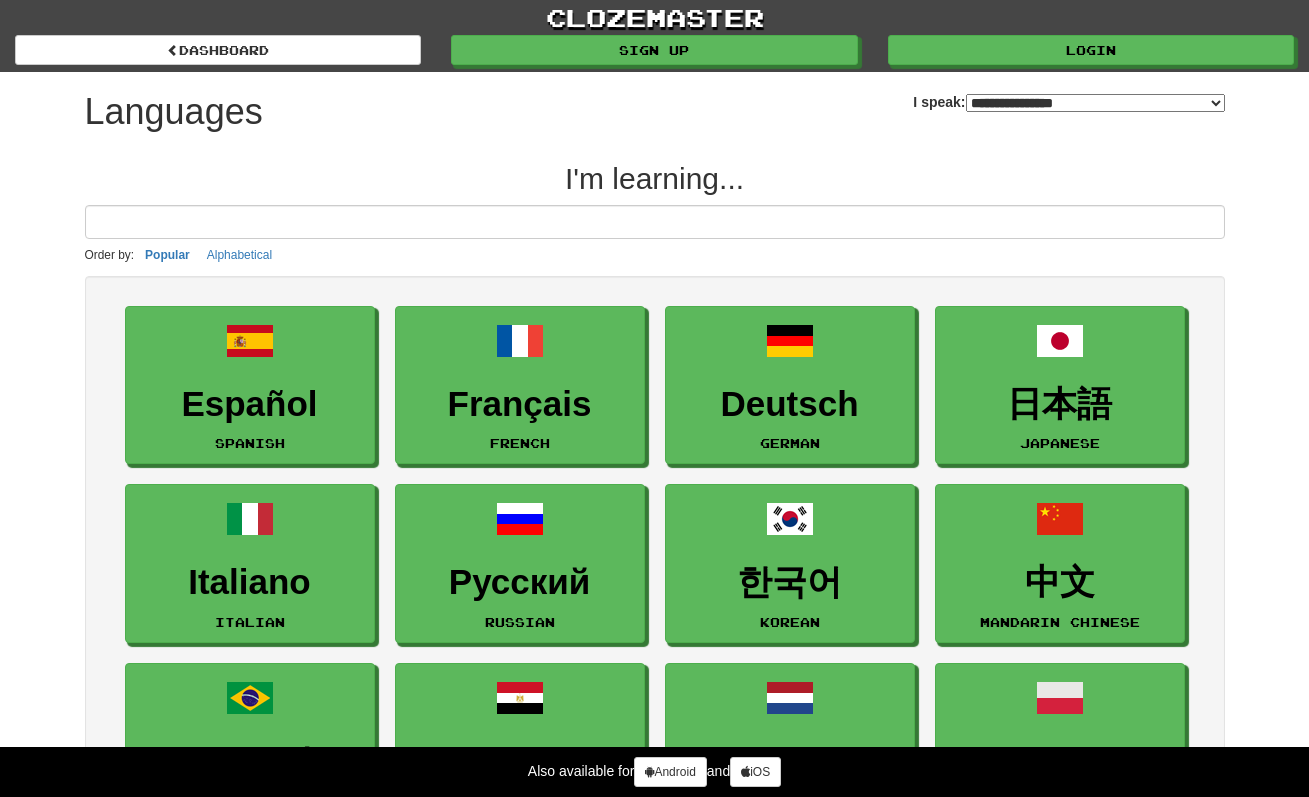 select on "*******" 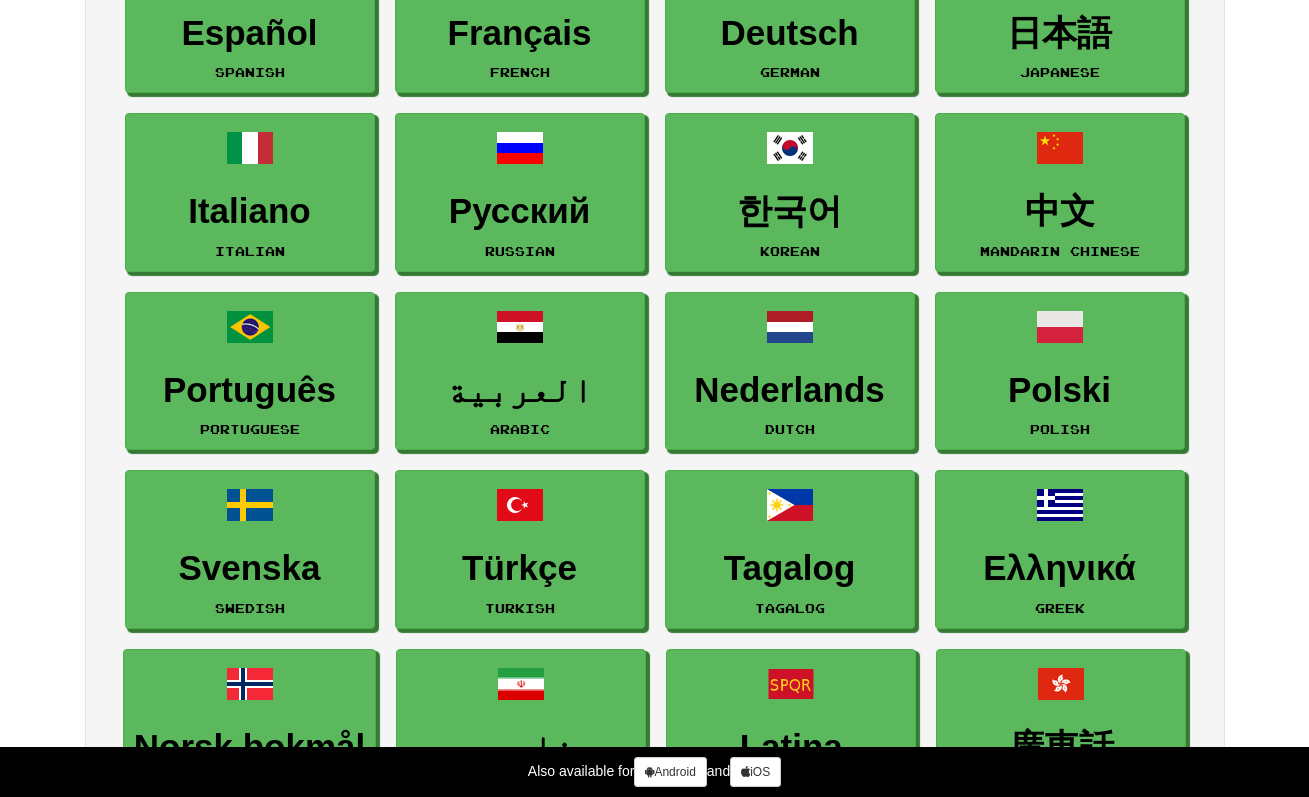 scroll, scrollTop: 374, scrollLeft: 0, axis: vertical 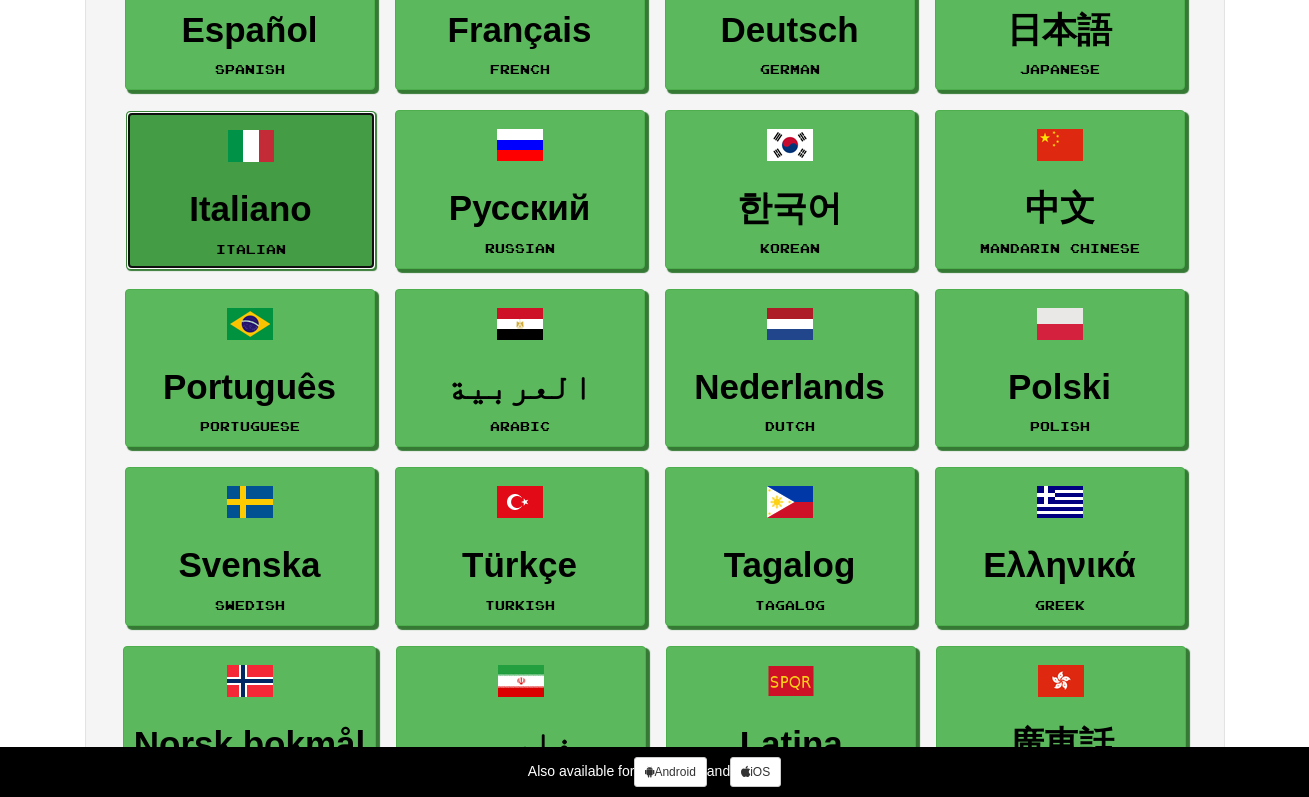 click on "[FIRST] [LAST]" at bounding box center (251, 190) 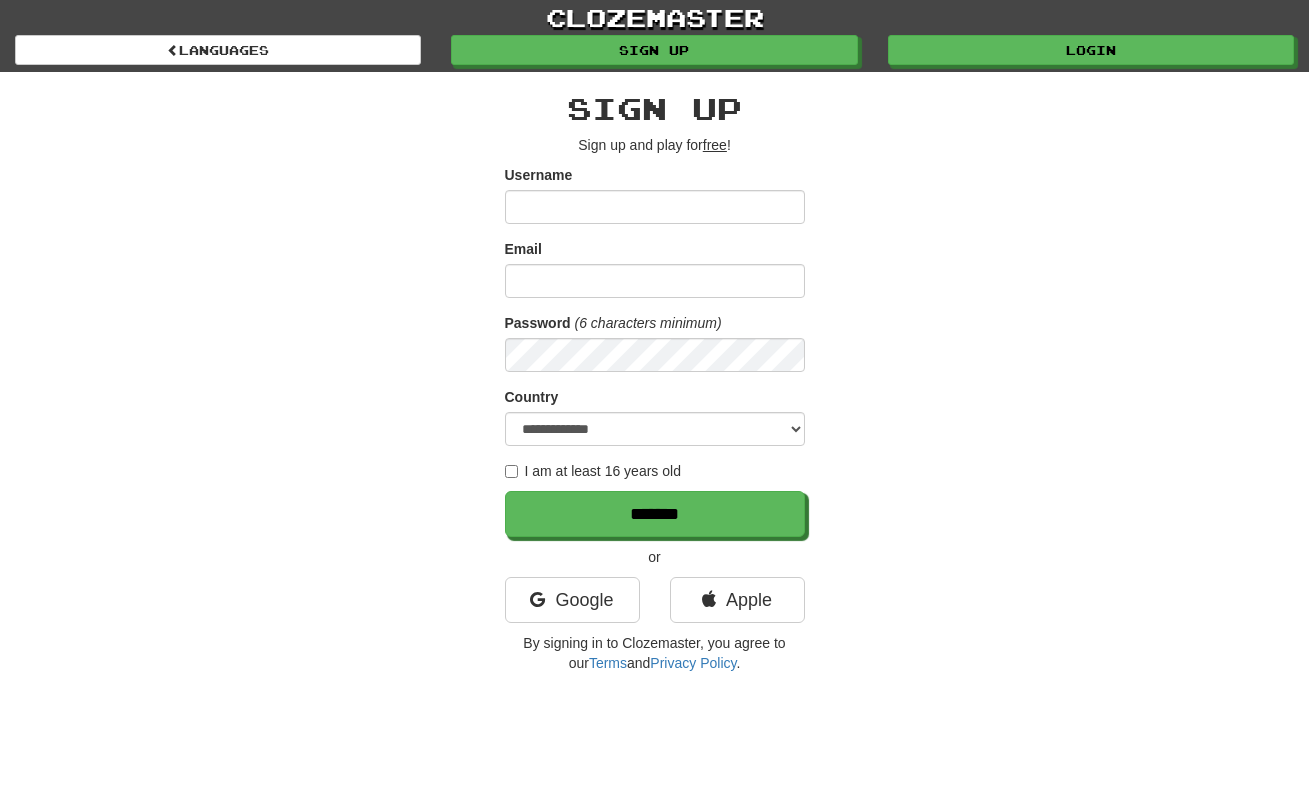 scroll, scrollTop: 0, scrollLeft: 0, axis: both 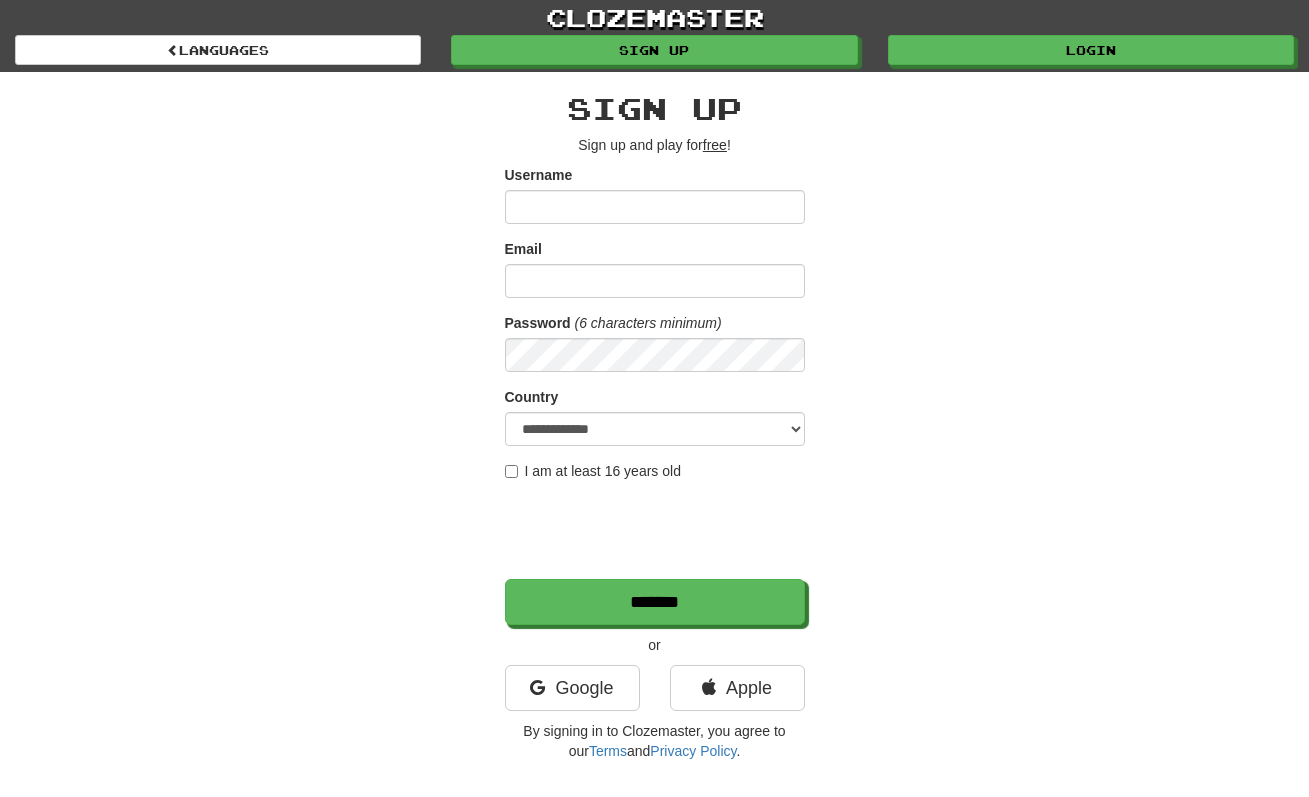 click on "Username" at bounding box center (655, 207) 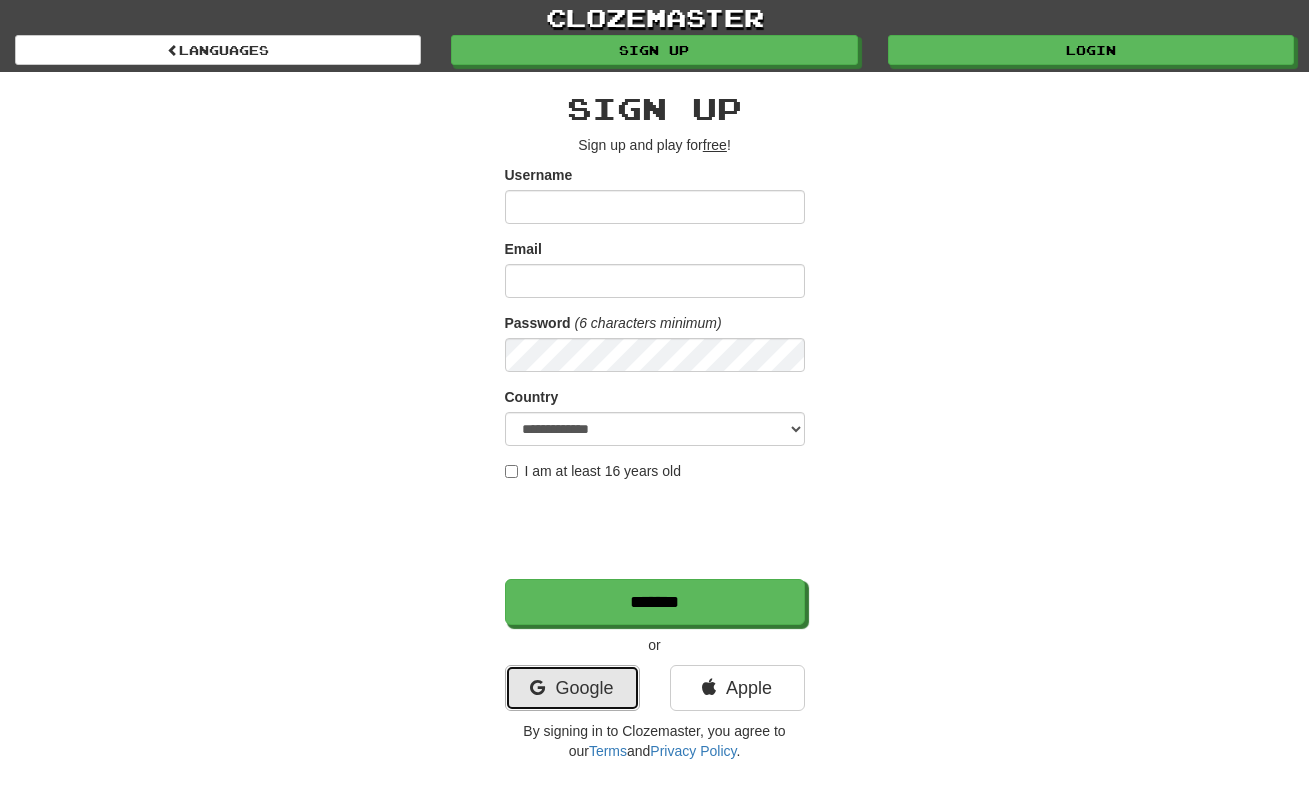 click on "Google" at bounding box center [572, 688] 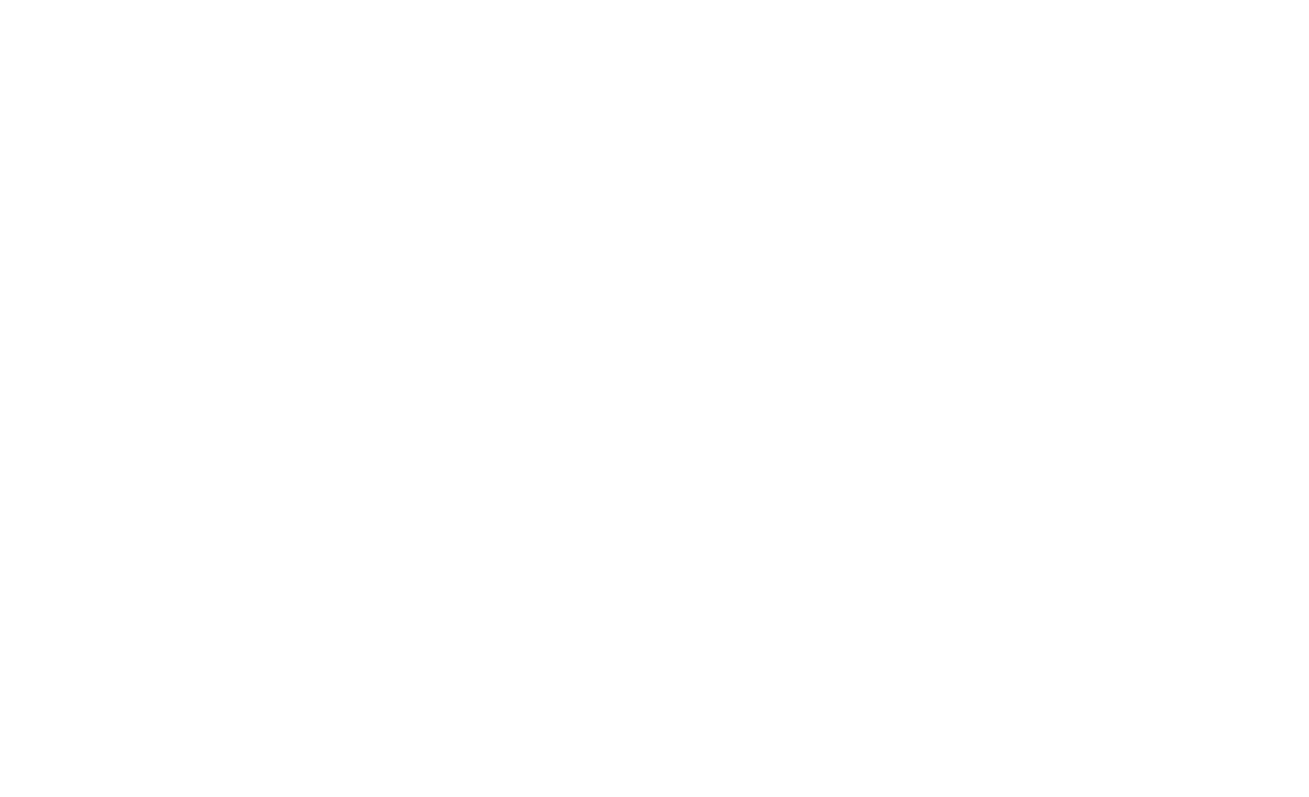 scroll, scrollTop: 0, scrollLeft: 0, axis: both 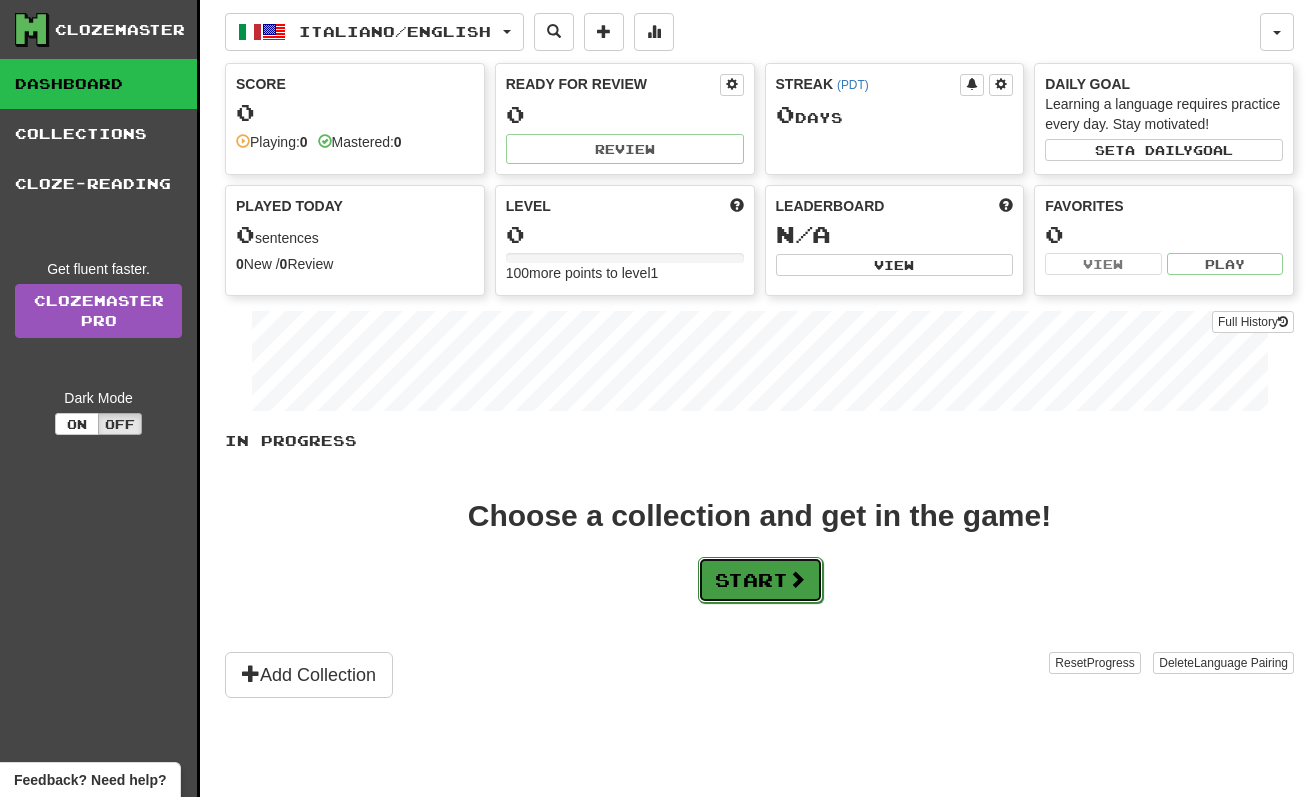 click on "Start" at bounding box center [760, 580] 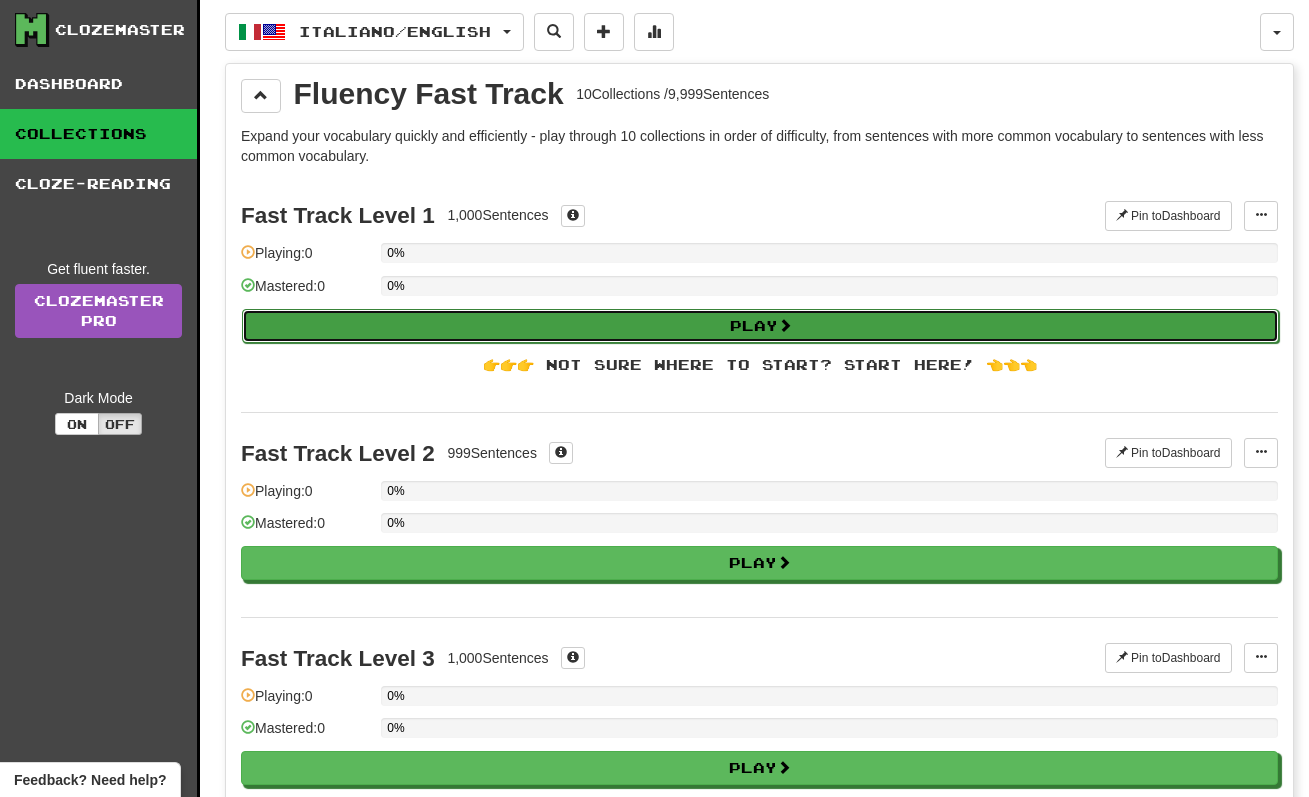 click on "Play" at bounding box center (760, 326) 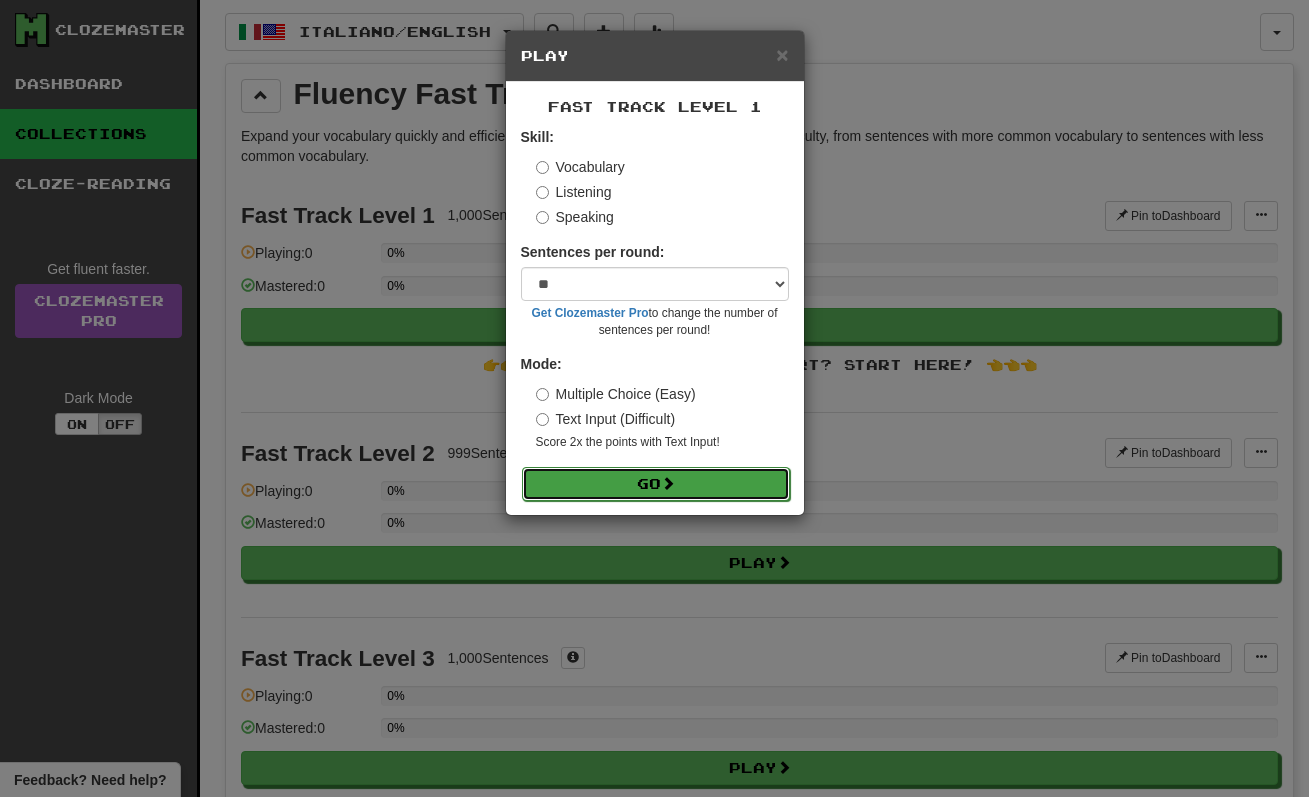 click on "Go" at bounding box center (656, 484) 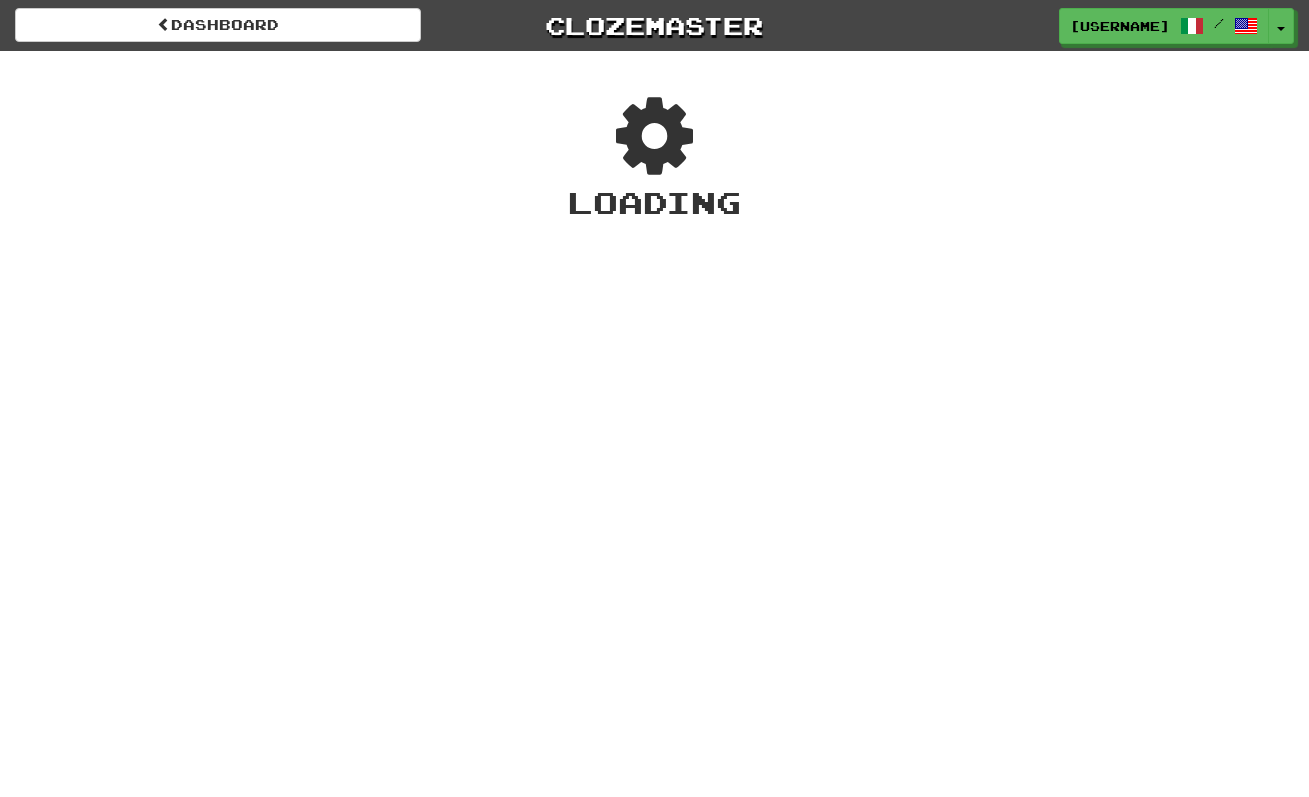 scroll, scrollTop: 0, scrollLeft: 0, axis: both 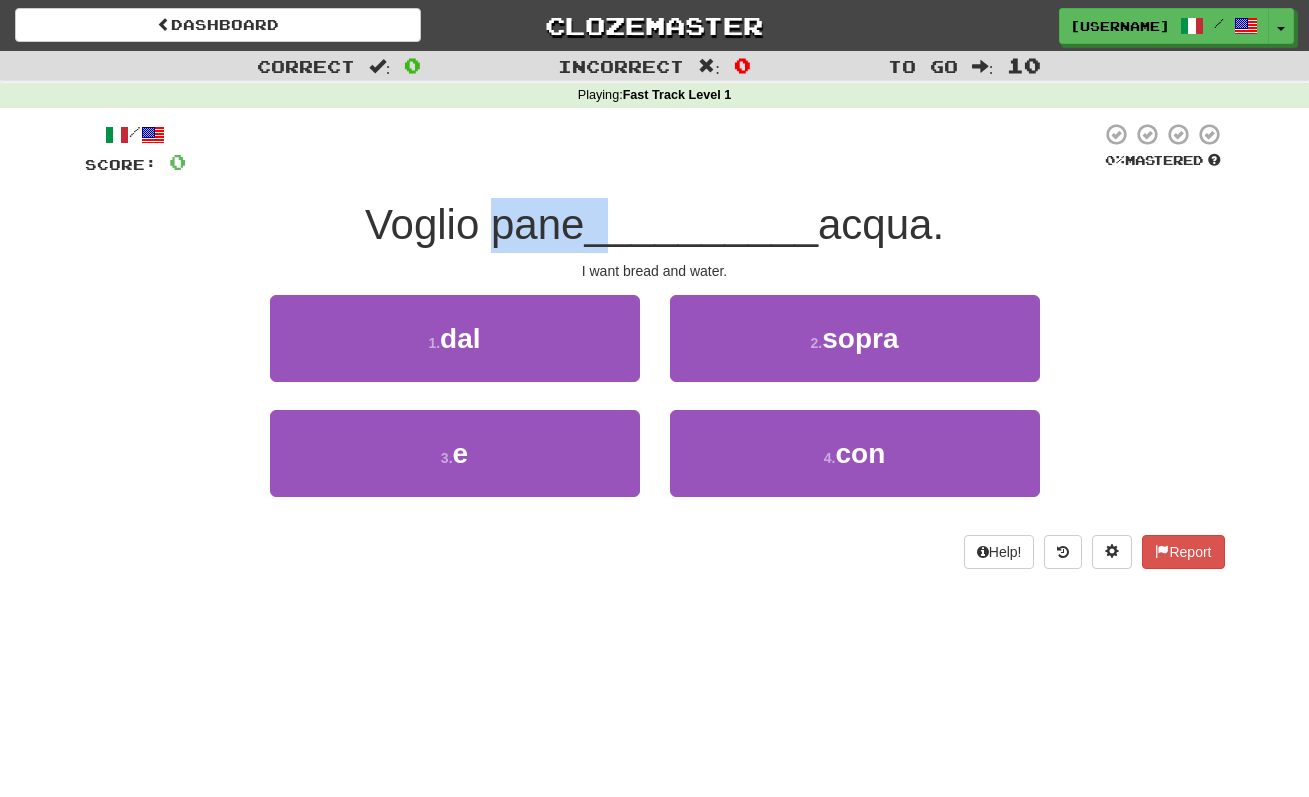 drag, startPoint x: 492, startPoint y: 230, endPoint x: 623, endPoint y: 239, distance: 131.30879 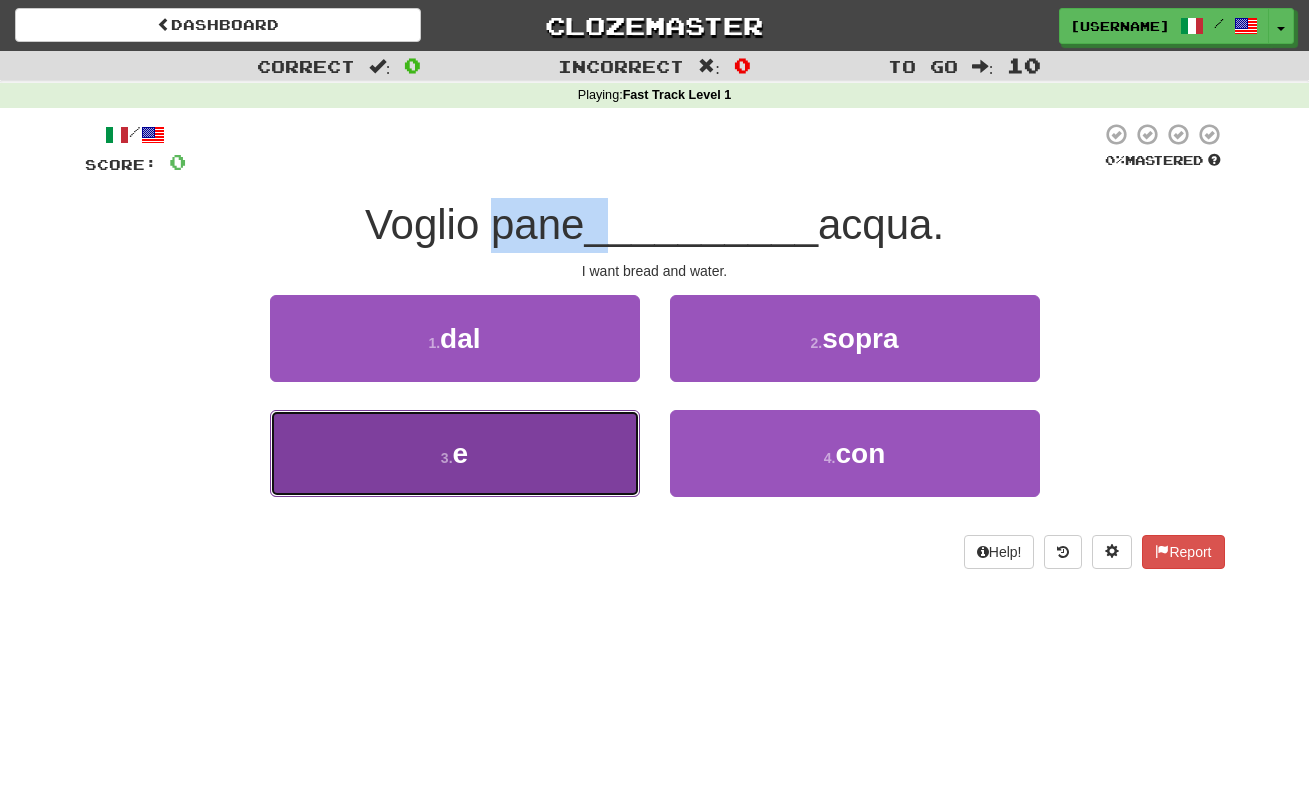 click on "3 .  e" at bounding box center [455, 453] 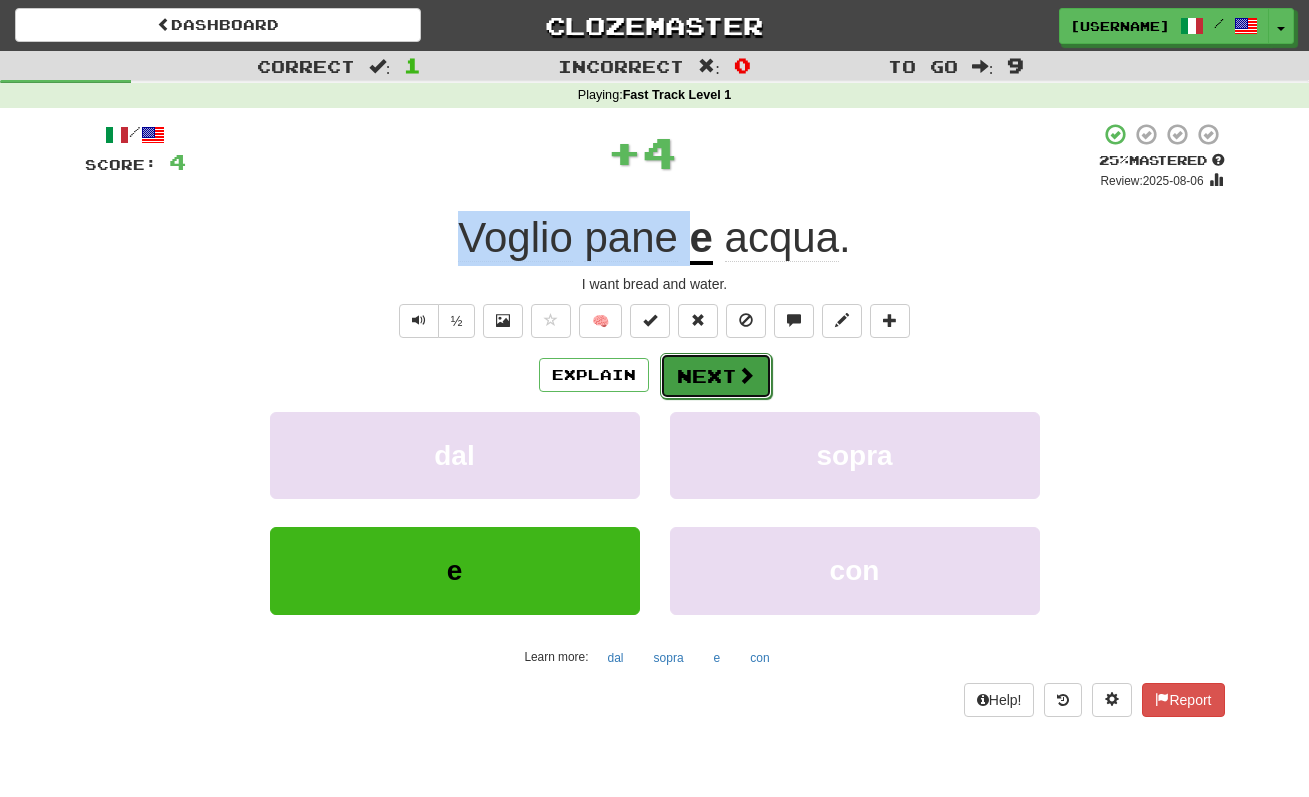 click on "Next" at bounding box center [716, 376] 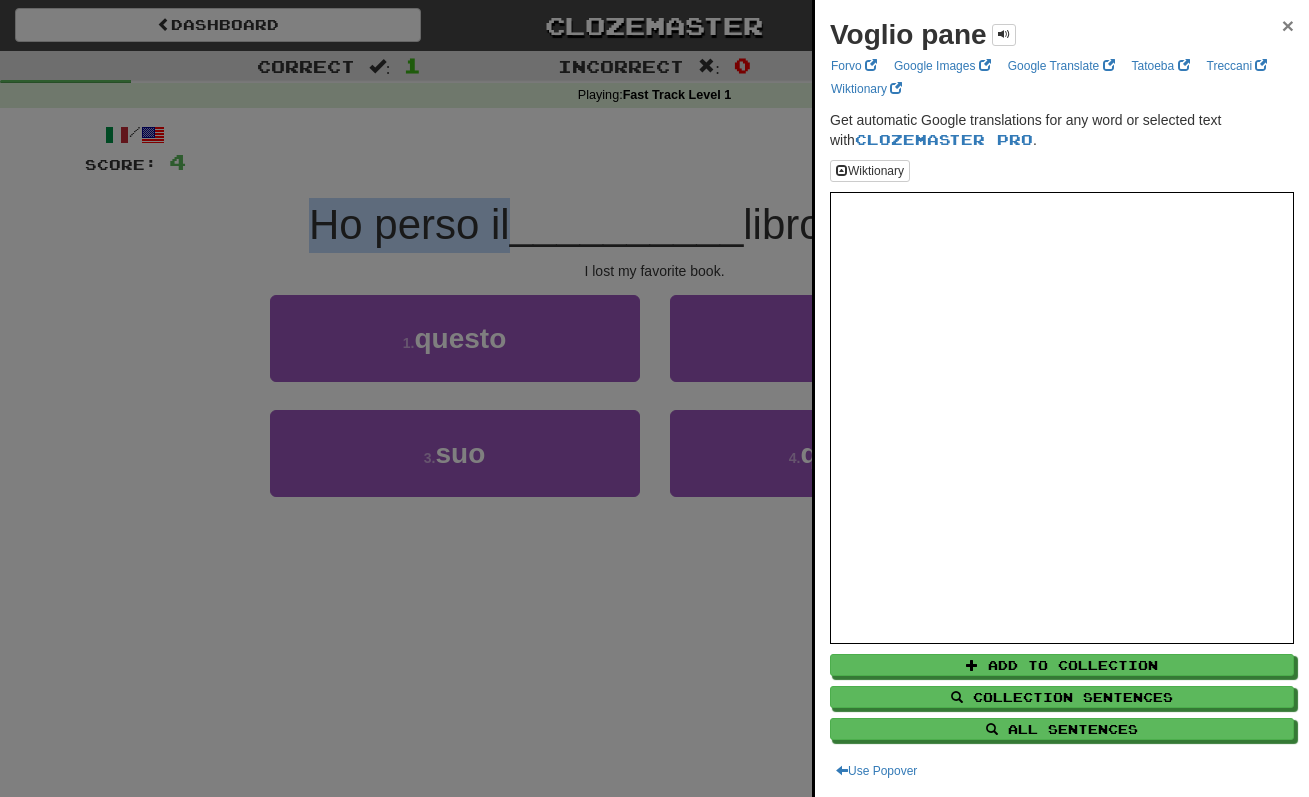 click on "×" at bounding box center [1288, 25] 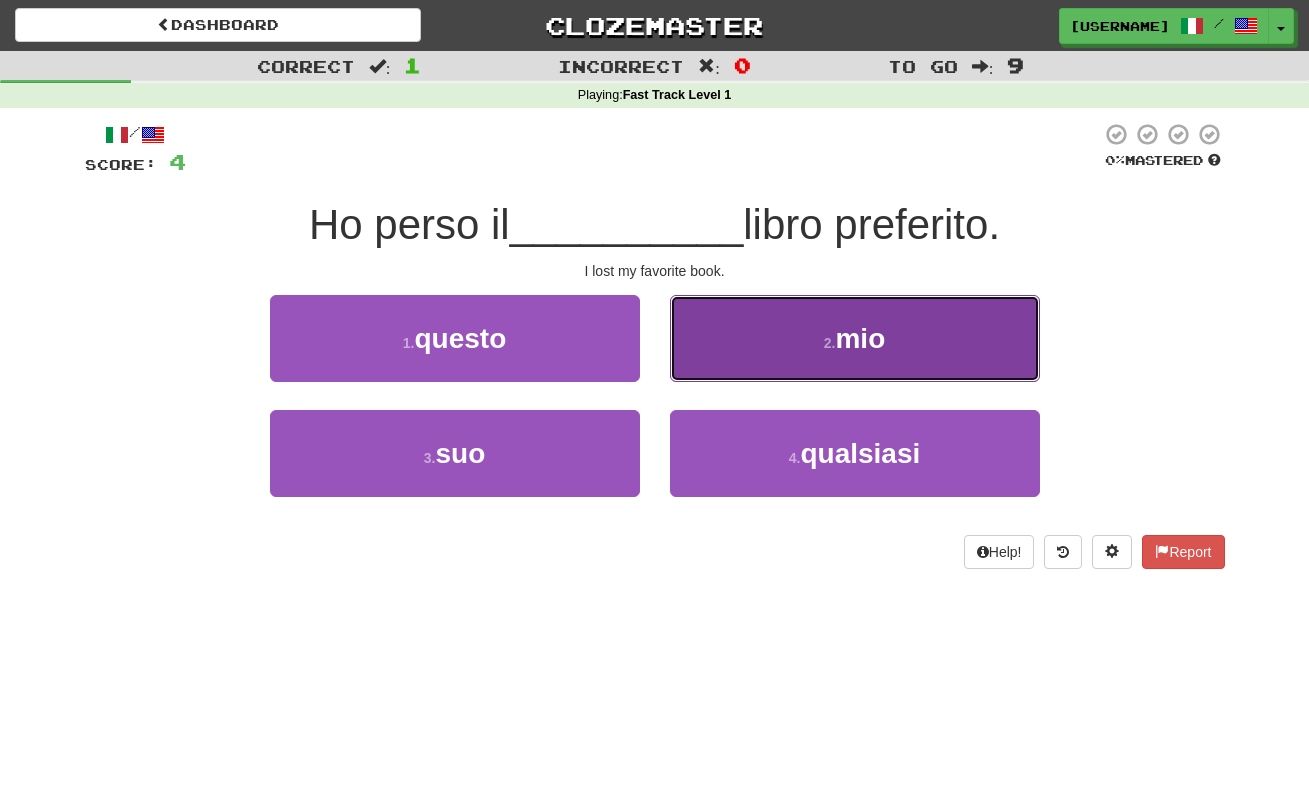 click on "2 .  mio" at bounding box center [855, 338] 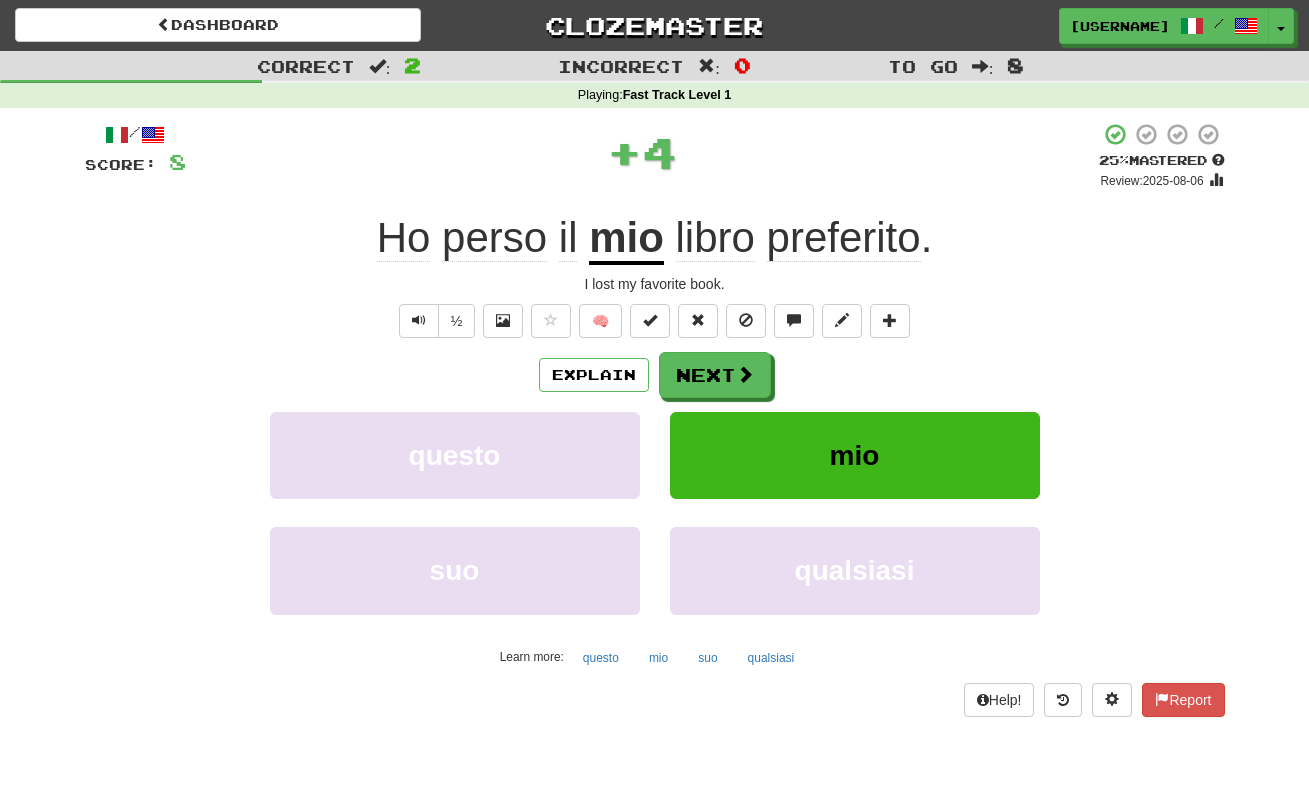 click on "/ Score: 8 + 4 25 % Mastered Review: [DATE] Ho perso il mio libro preferito. I lost my favorite book. ½ 🧠 Explain Next questo mio suo qualsiasi Learn more: questo mio suo qualsiasi Help! Report" at bounding box center (655, 419) 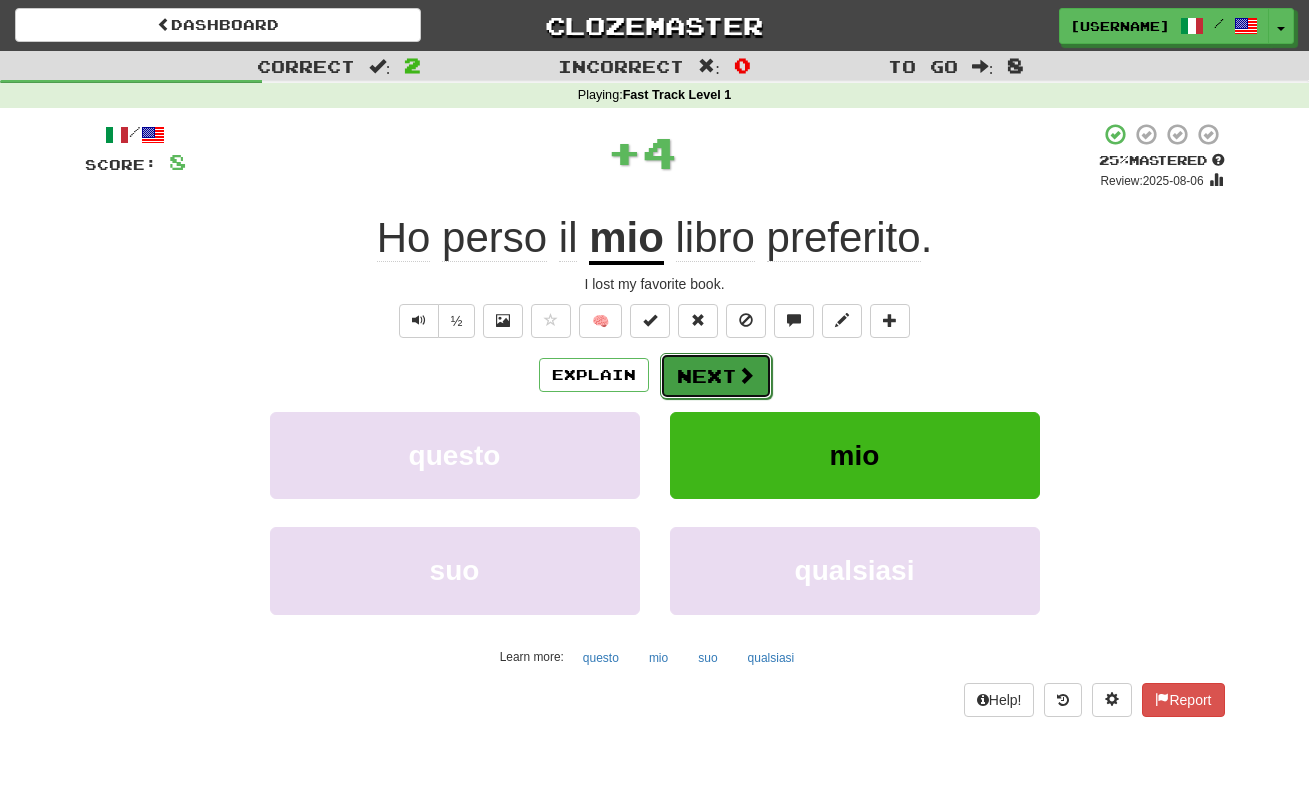 click at bounding box center (746, 375) 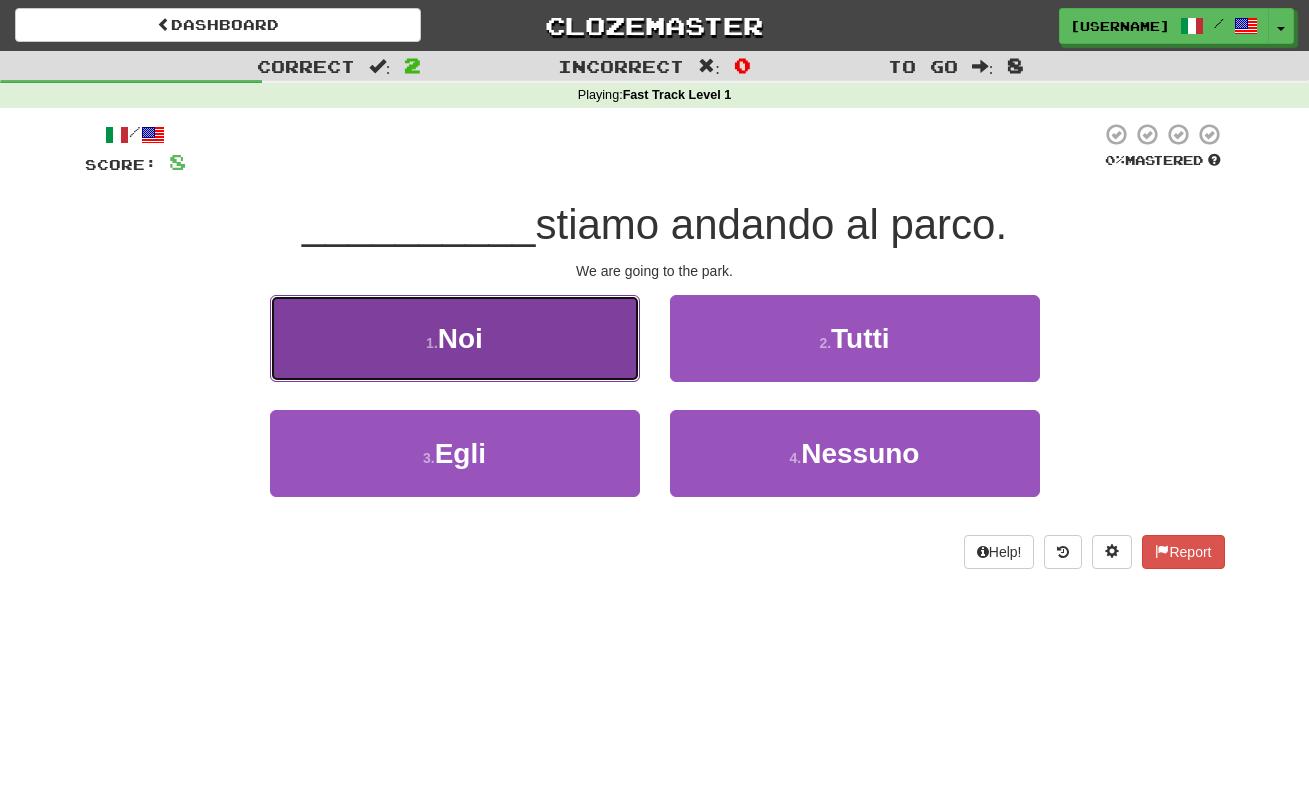 click on "1 .  Noi" at bounding box center (455, 338) 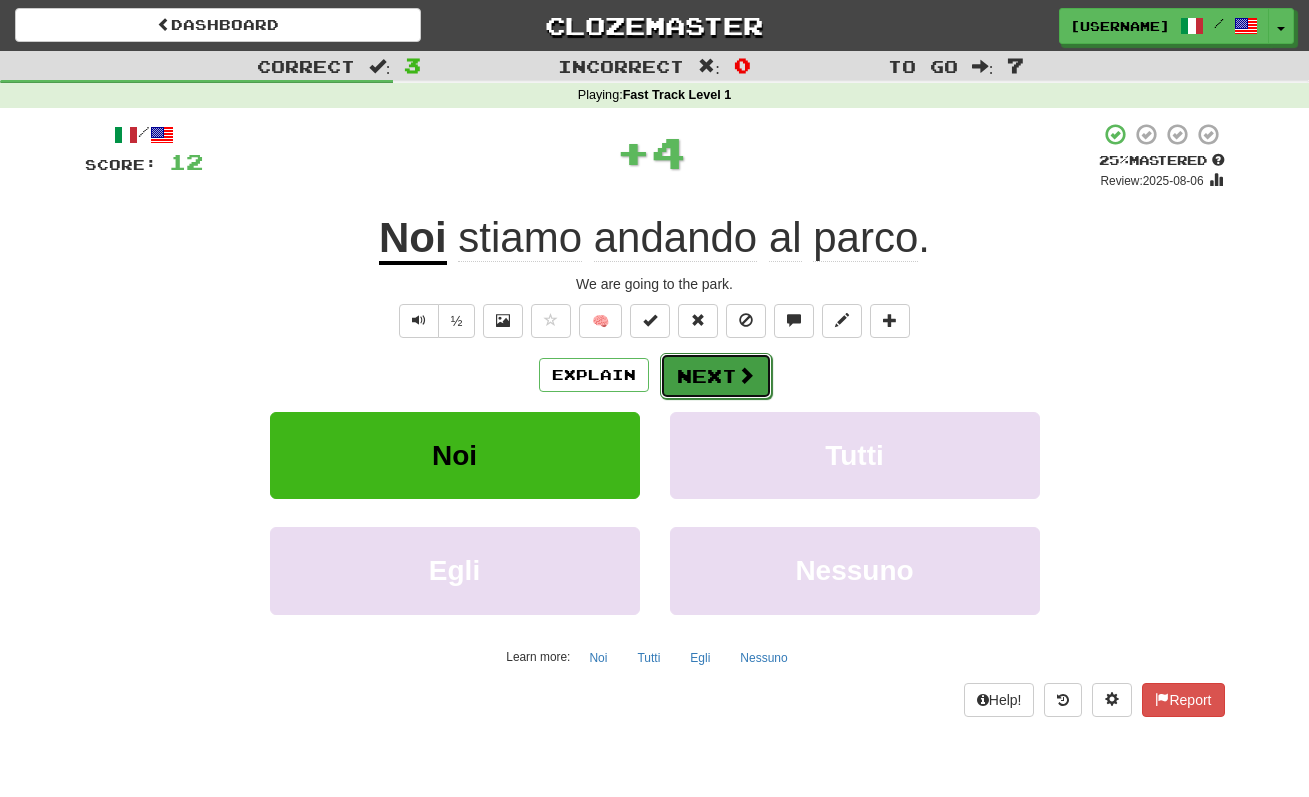 click on "Next" at bounding box center (716, 376) 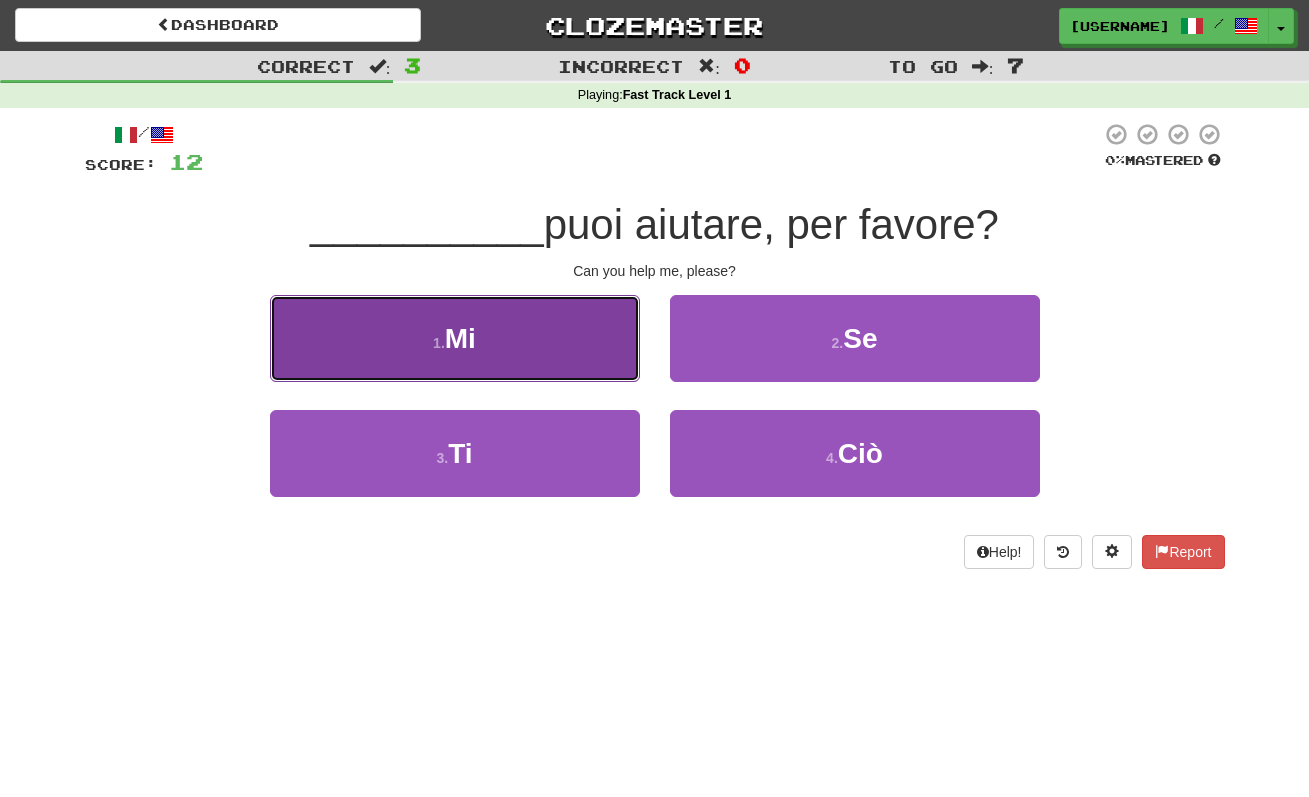click on "1 .  Mi" at bounding box center (455, 338) 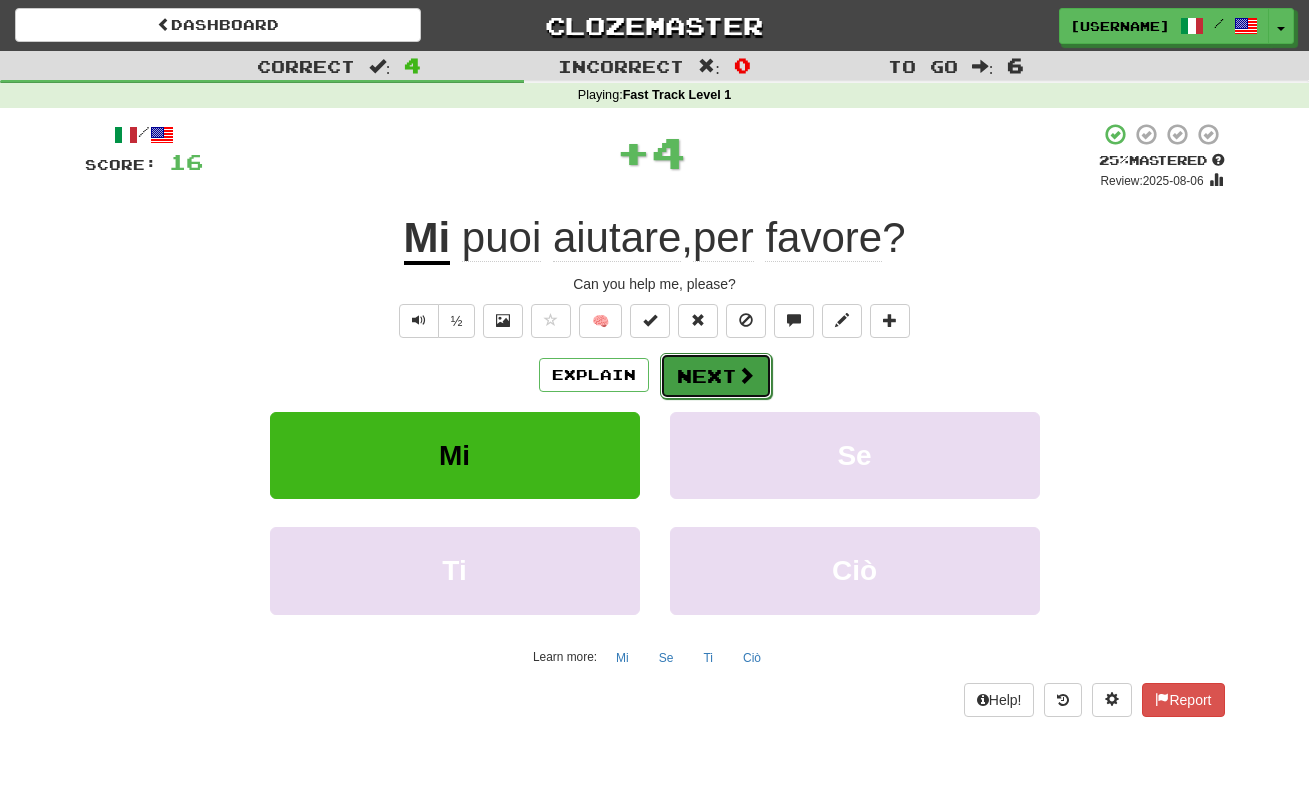 click on "Next" at bounding box center (716, 376) 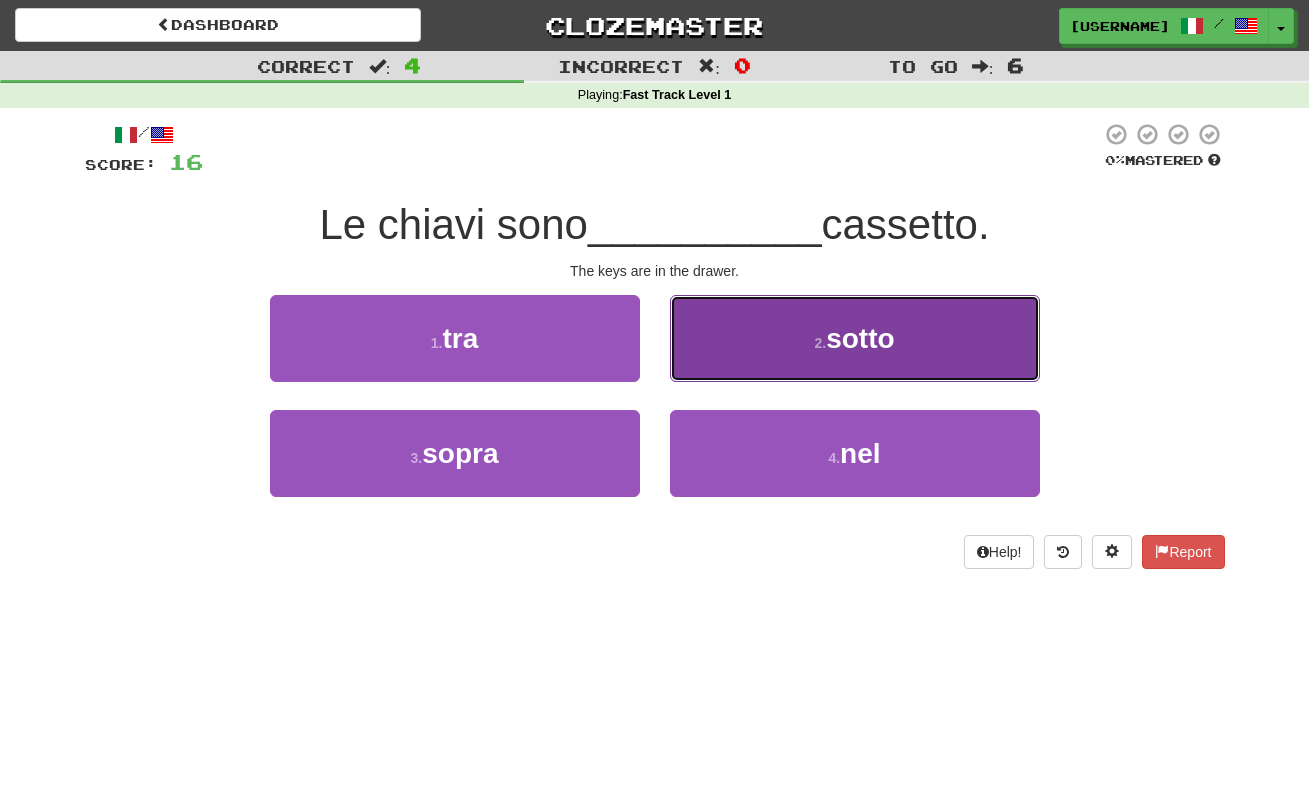 click on "2 .  sotto" at bounding box center (855, 338) 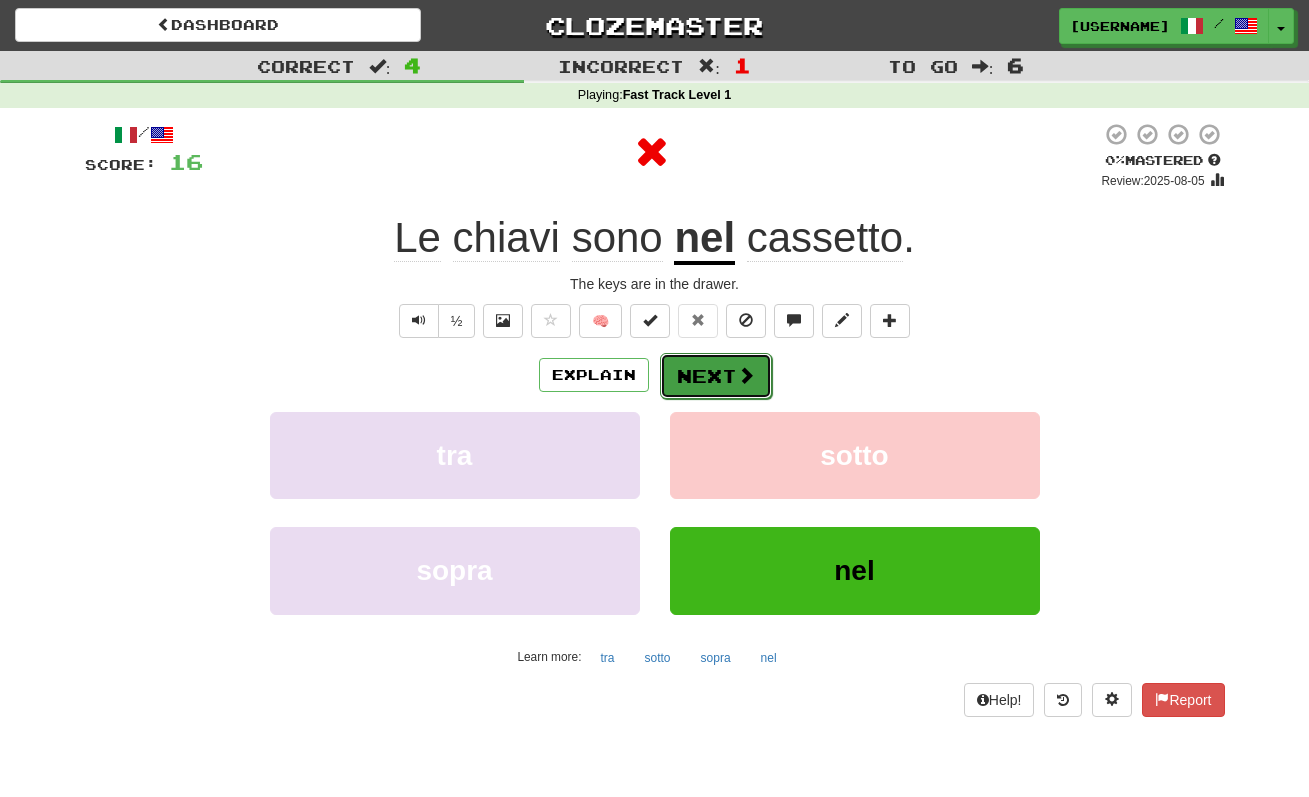 click at bounding box center (746, 375) 